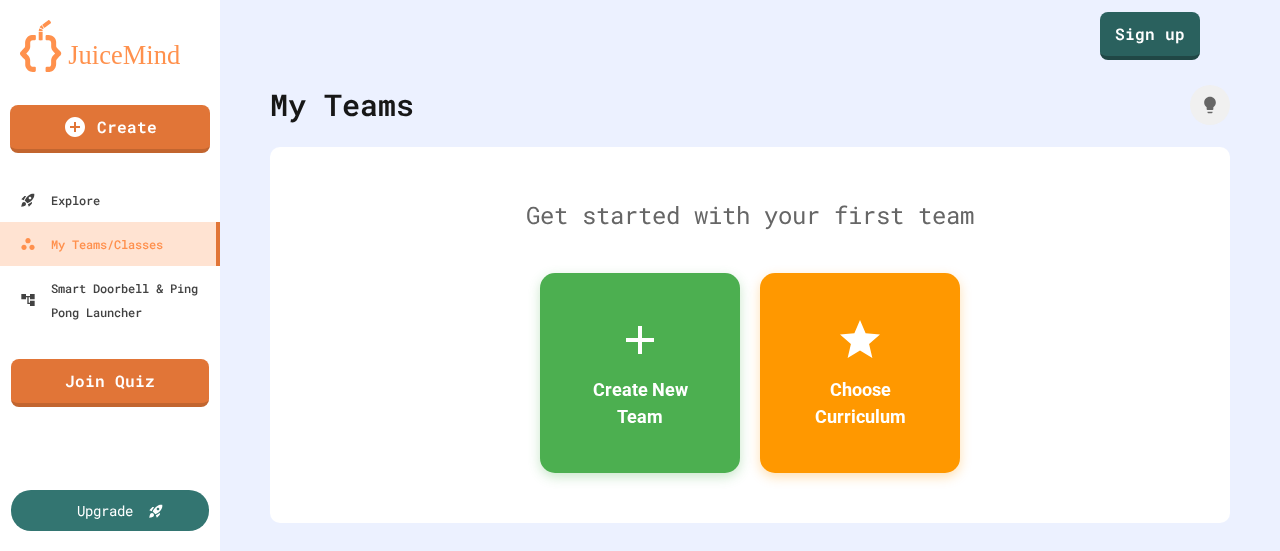 scroll, scrollTop: 0, scrollLeft: 0, axis: both 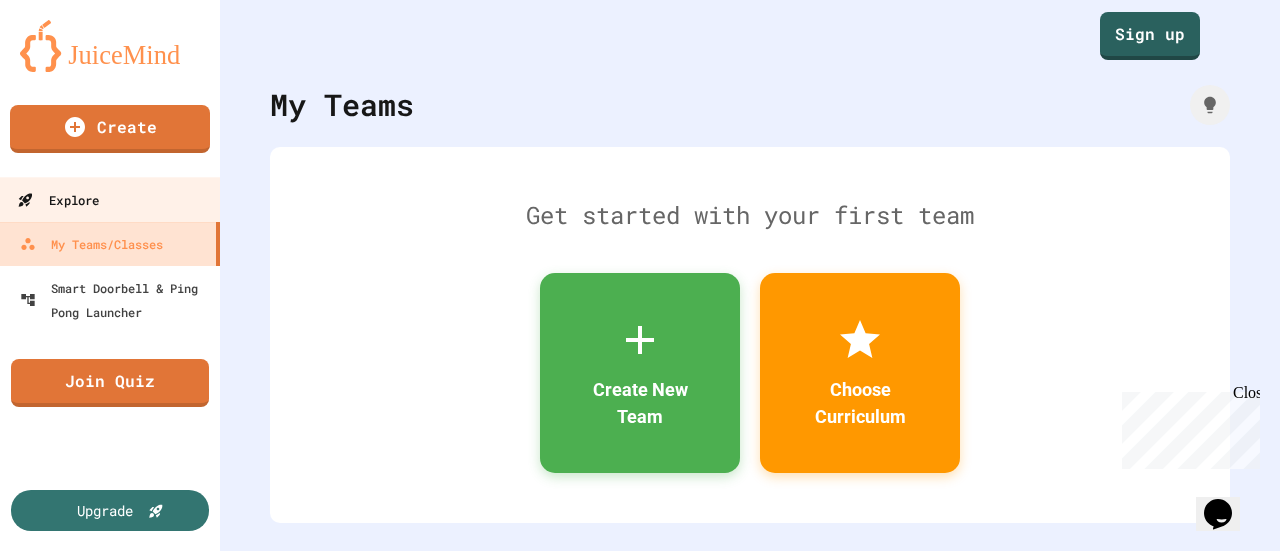 click on "Explore" at bounding box center (58, 200) 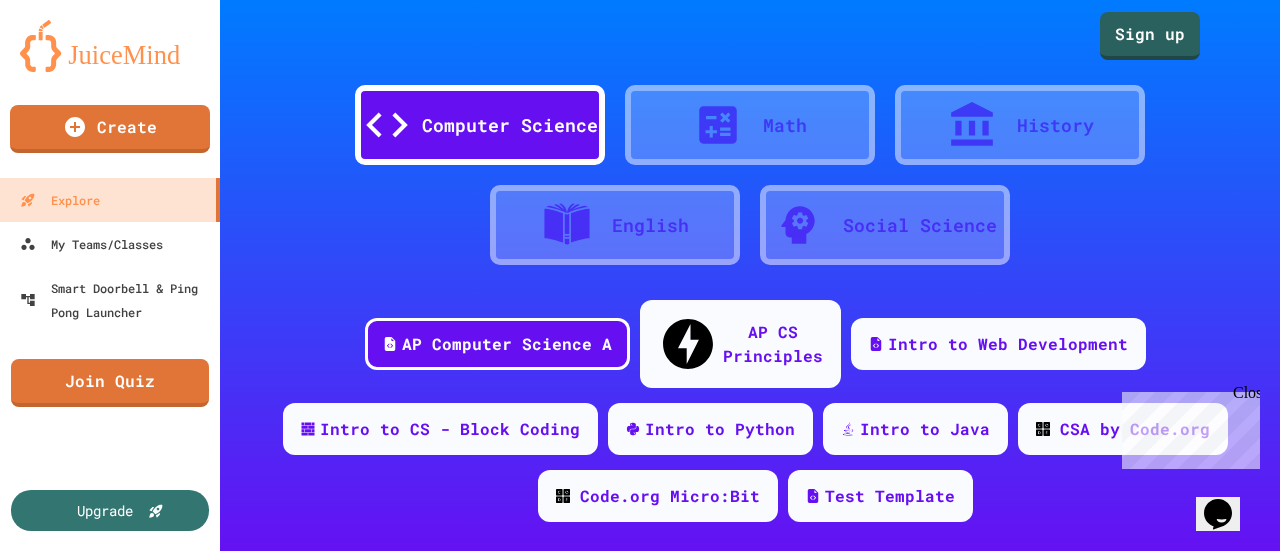 click on "Social Science" at bounding box center [920, 225] 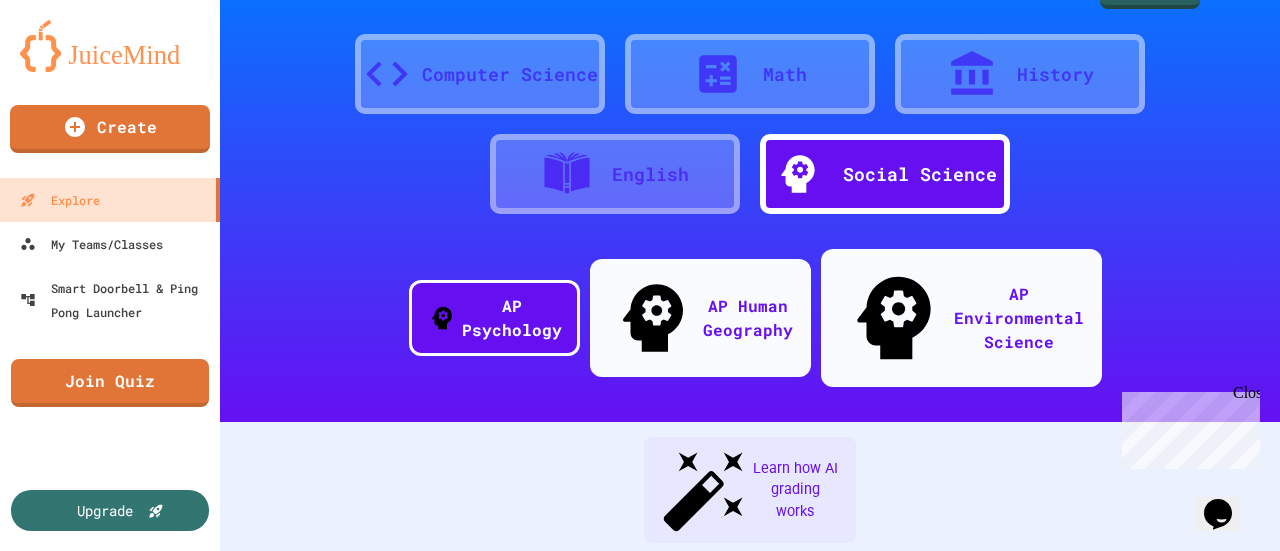 scroll, scrollTop: 50, scrollLeft: 0, axis: vertical 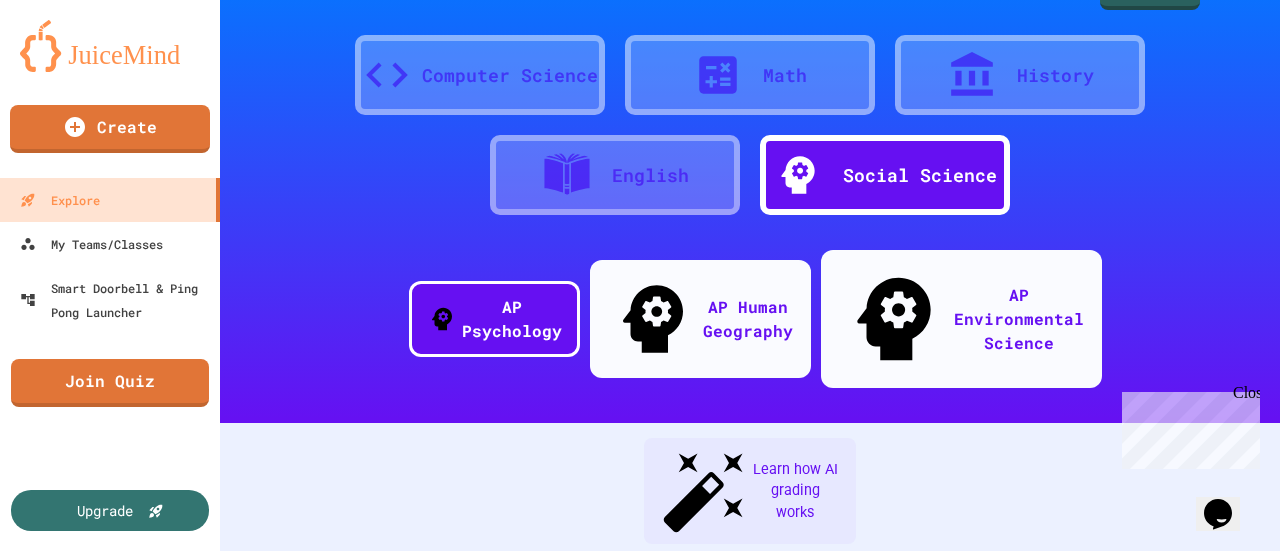 click on "History" at bounding box center (1020, 75) 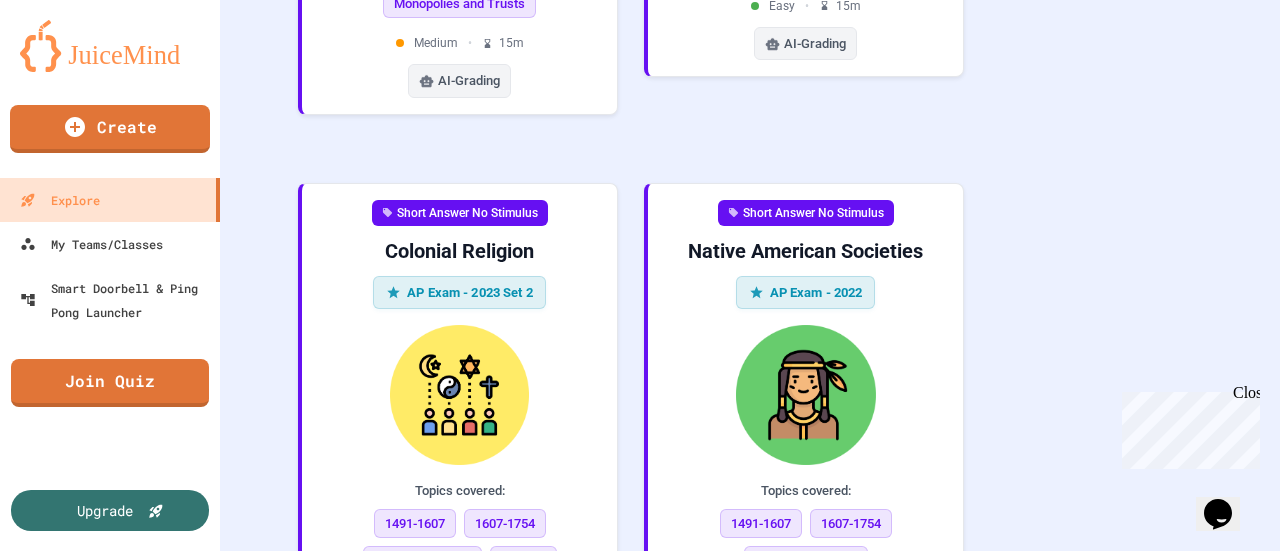 scroll, scrollTop: 4232, scrollLeft: 0, axis: vertical 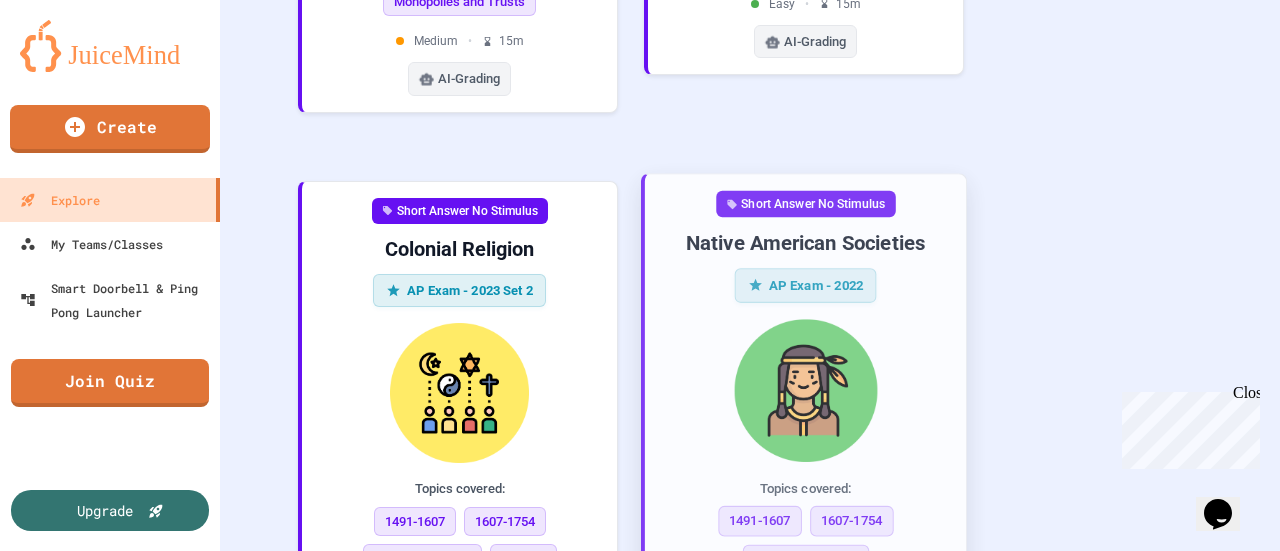 click on "Short Answer No Stimulus Native American Societies AP Exam - 2022 Topics covered: 1491-1607 1607-1754 Native Americans Pre-Columbian America Colonial America Easy • 10 m AI-Grading" at bounding box center [805, 460] 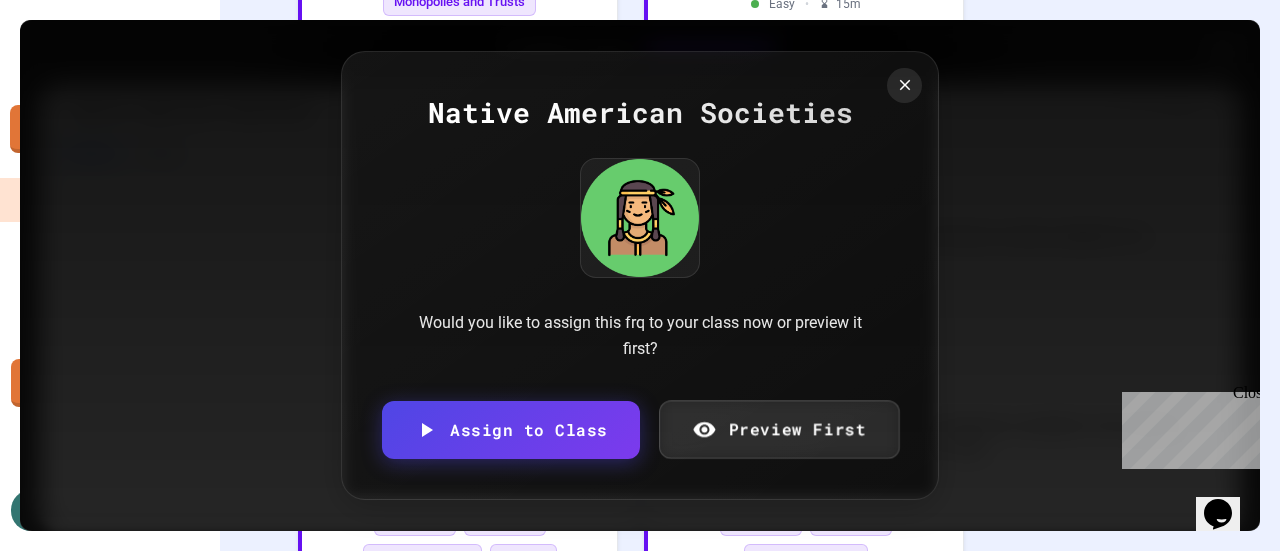 click on "Preview First" at bounding box center [779, 429] 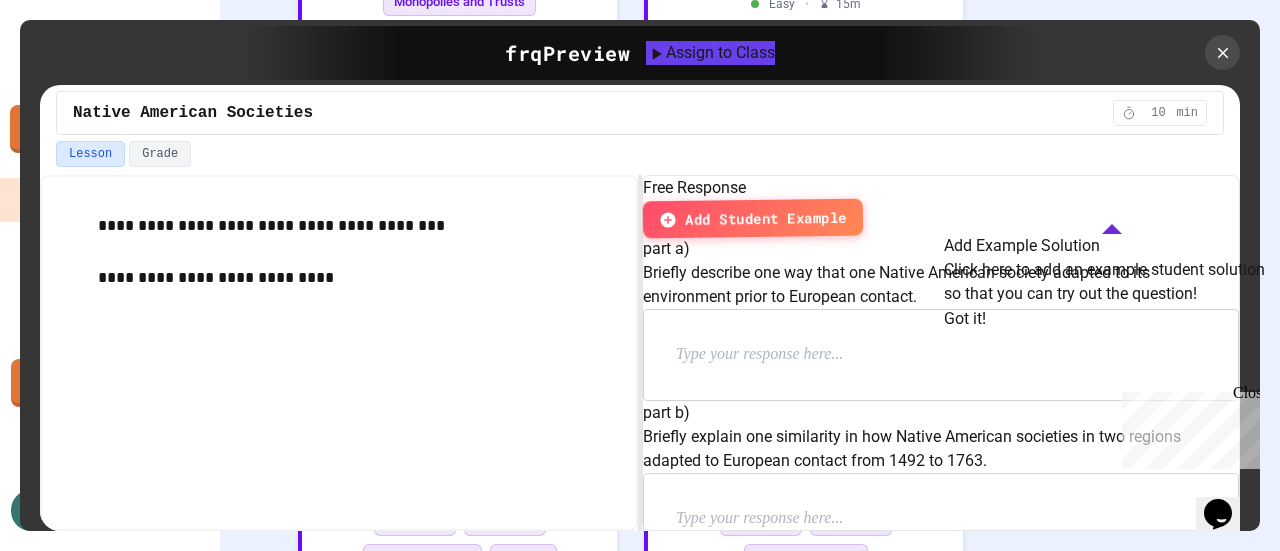 click on "Lesson Grade" at bounding box center [640, 154] 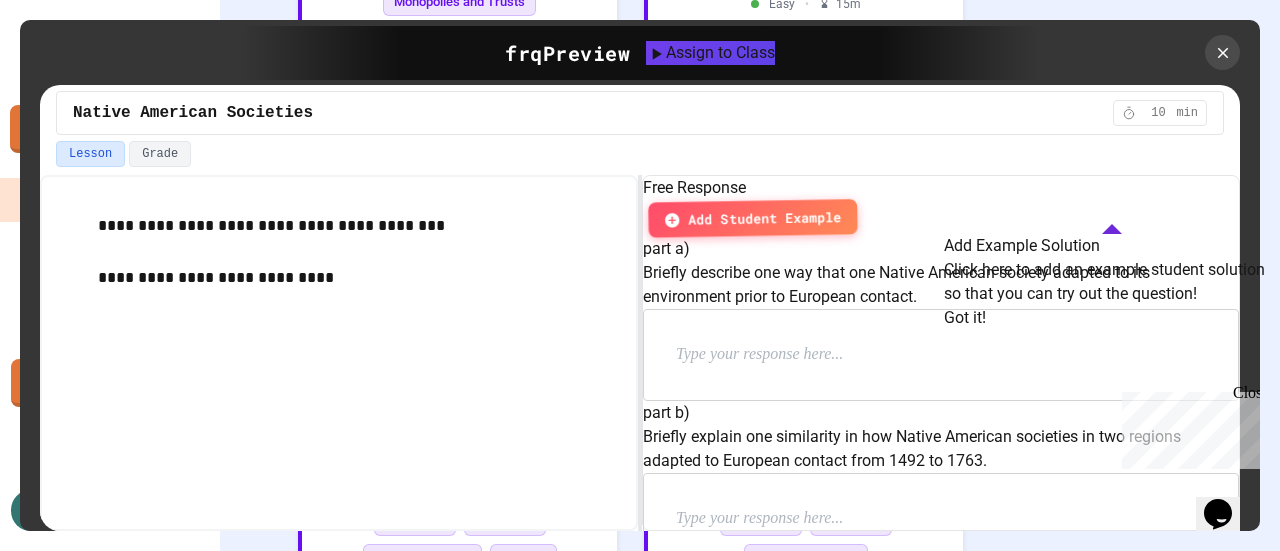 click on "Add Student Example" at bounding box center (752, 218) 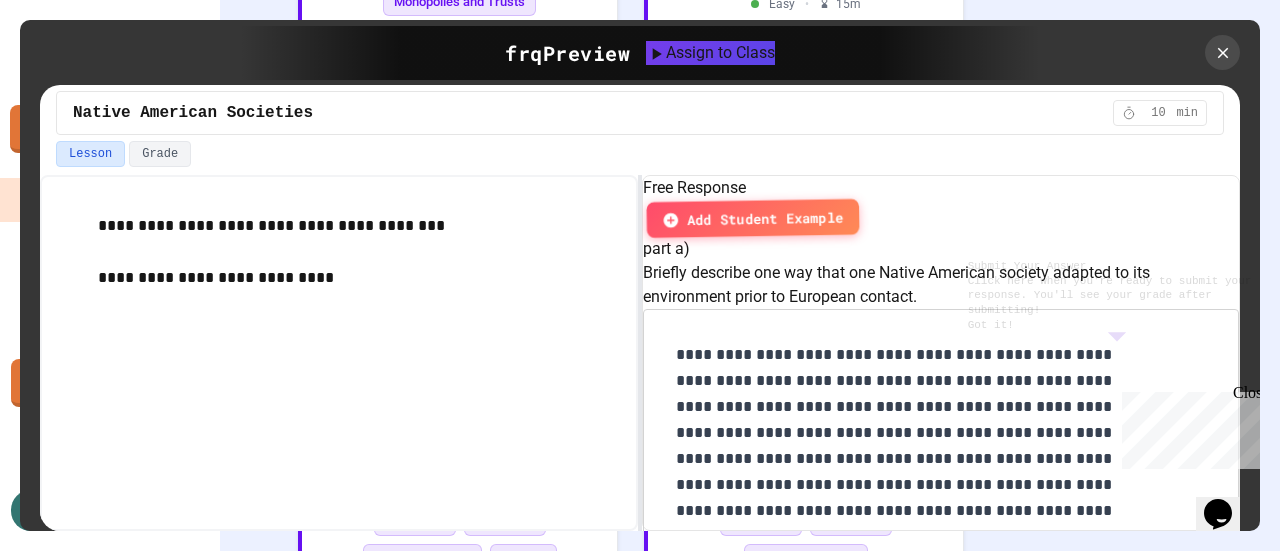scroll, scrollTop: 913, scrollLeft: 0, axis: vertical 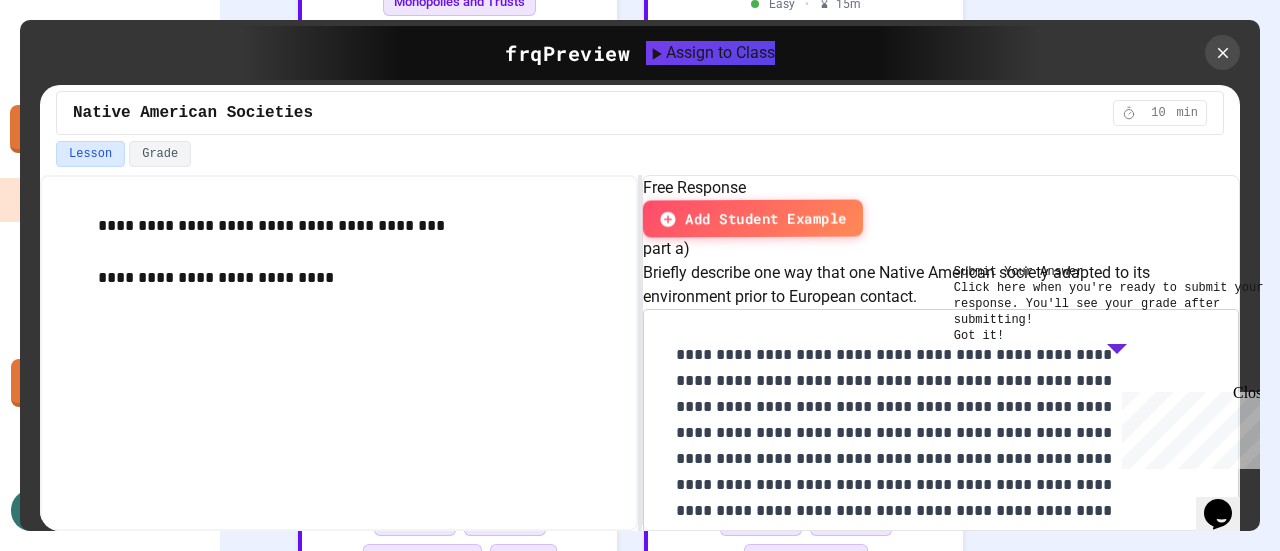 click on "Close" at bounding box center [1245, 396] 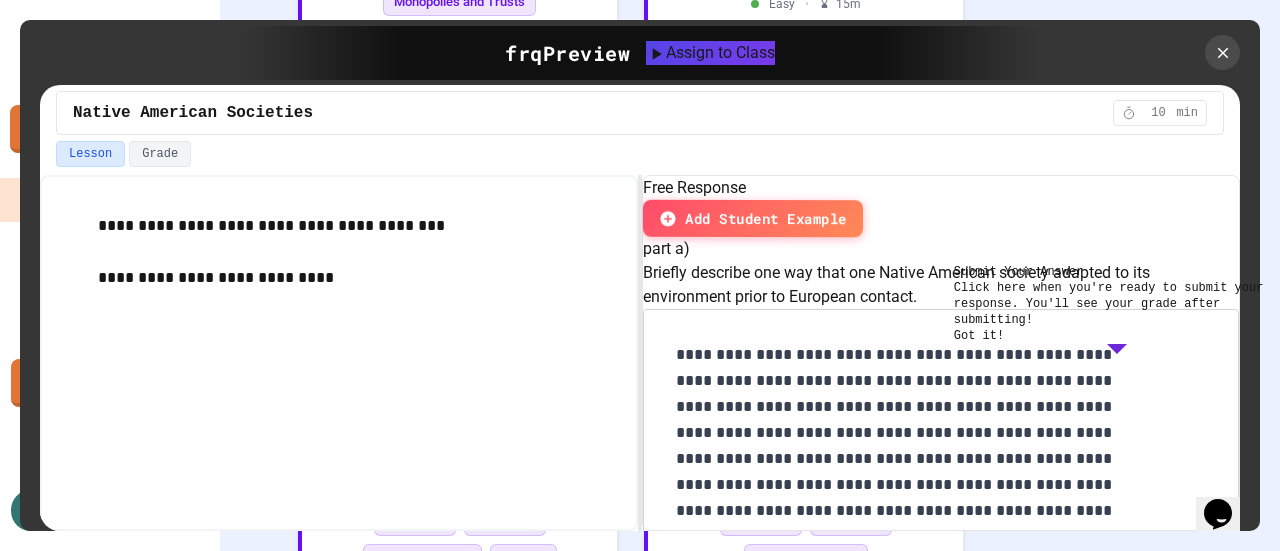 click on "Lesson Grade" at bounding box center (640, 158) 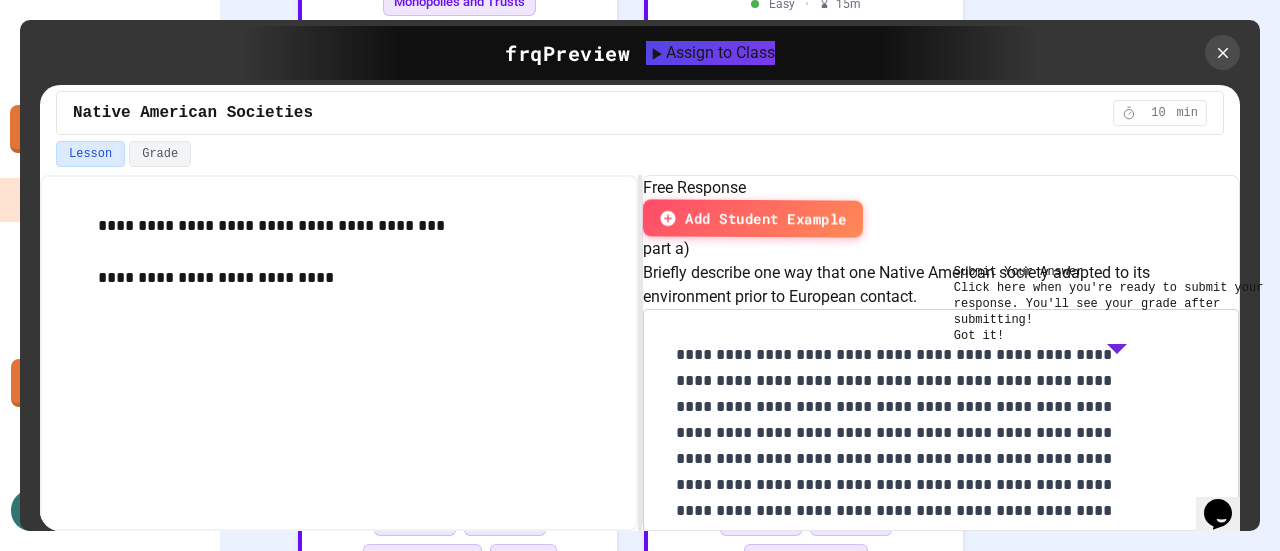 click on "Got it!" at bounding box center [979, 336] 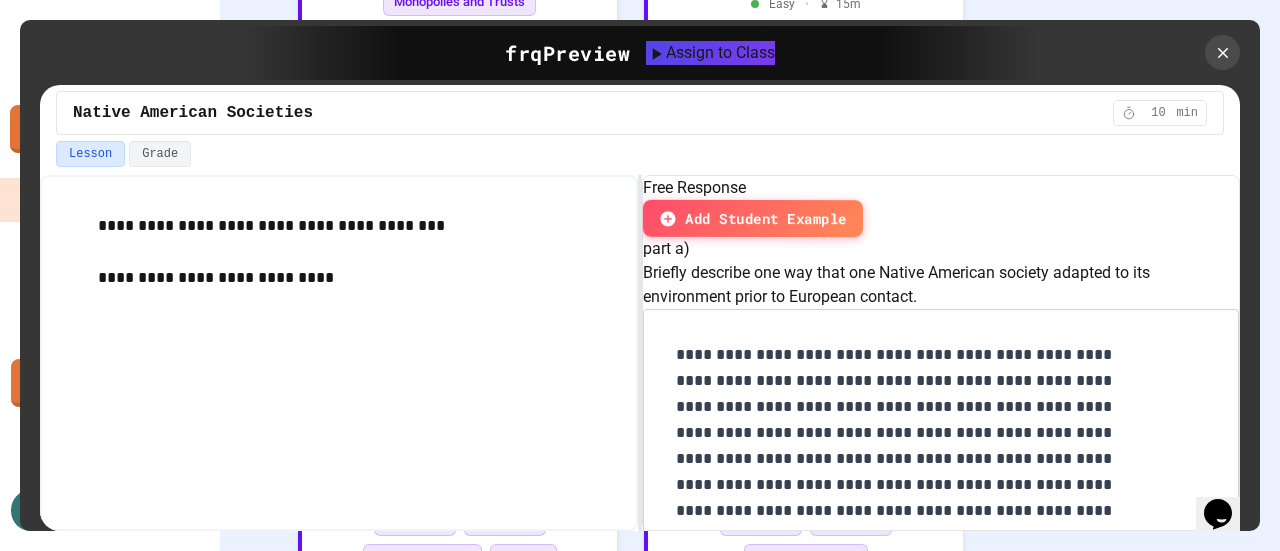 scroll, scrollTop: 972, scrollLeft: 0, axis: vertical 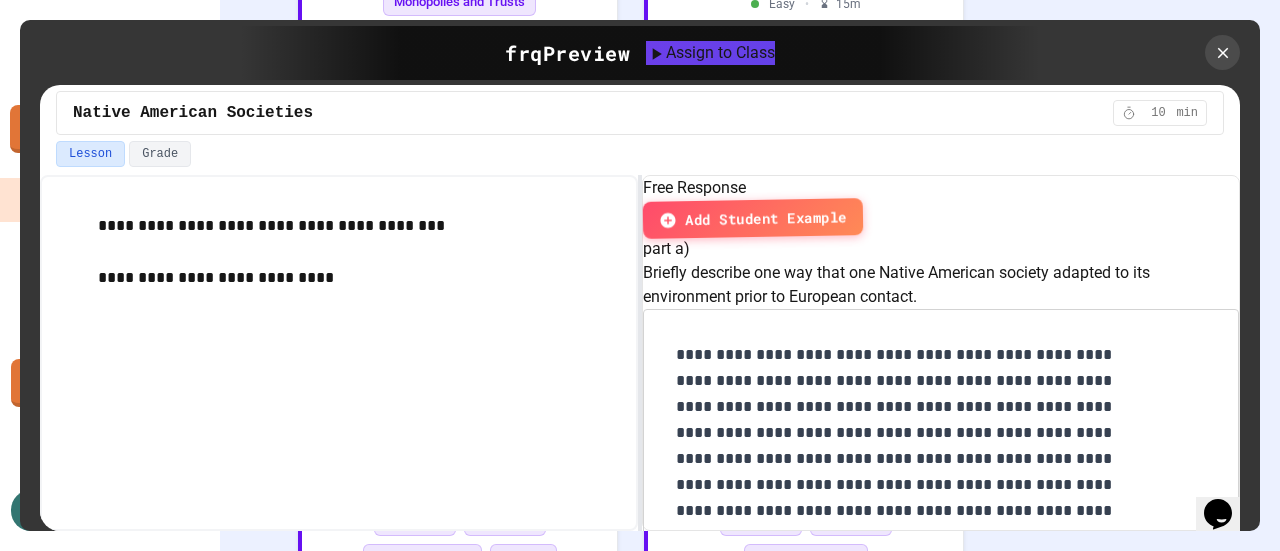 click on "Submit Answer" at bounding box center [1114, 1281] 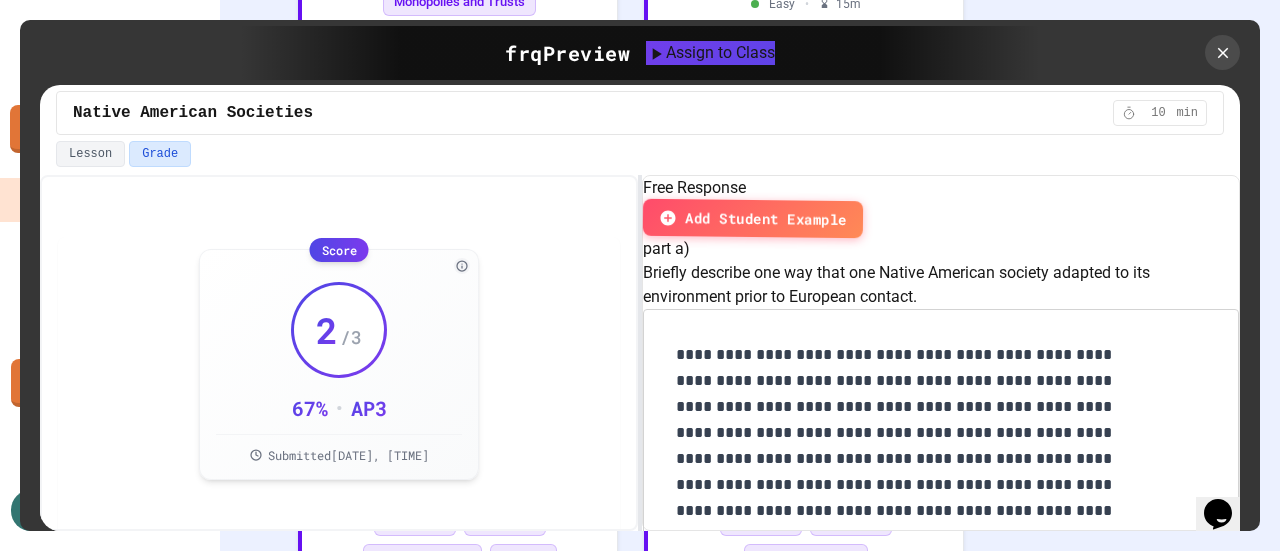 type on "*" 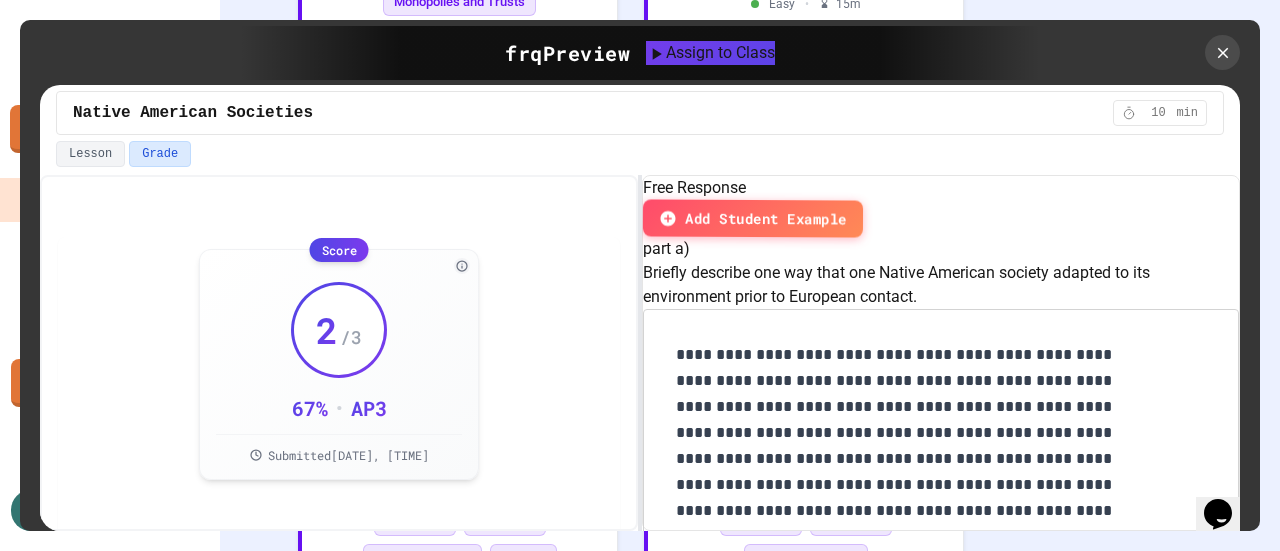 scroll, scrollTop: 647, scrollLeft: 0, axis: vertical 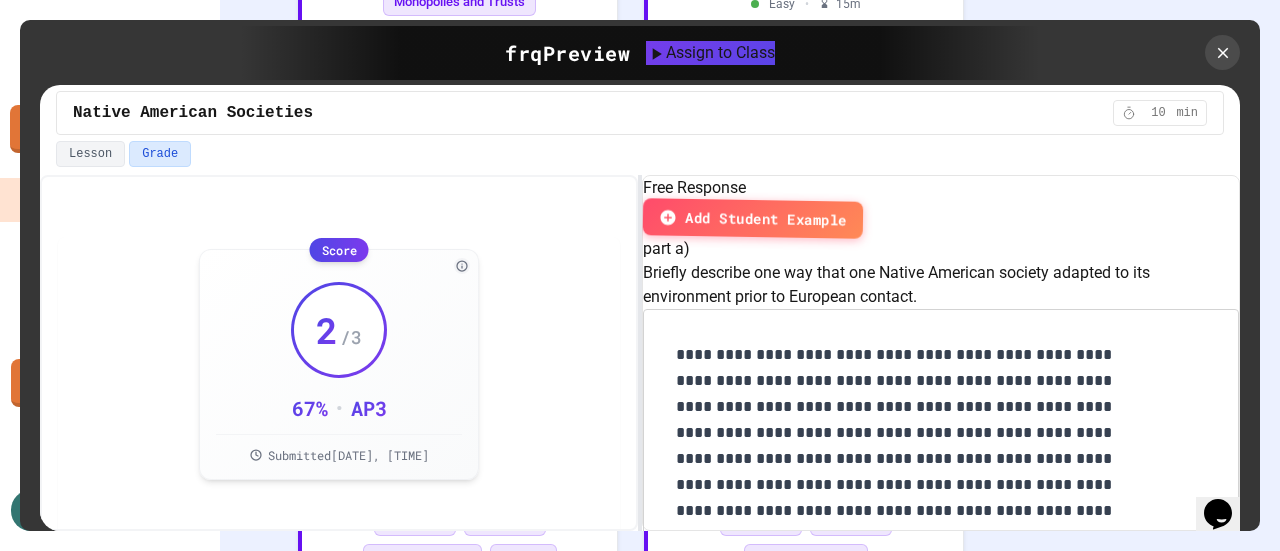 click 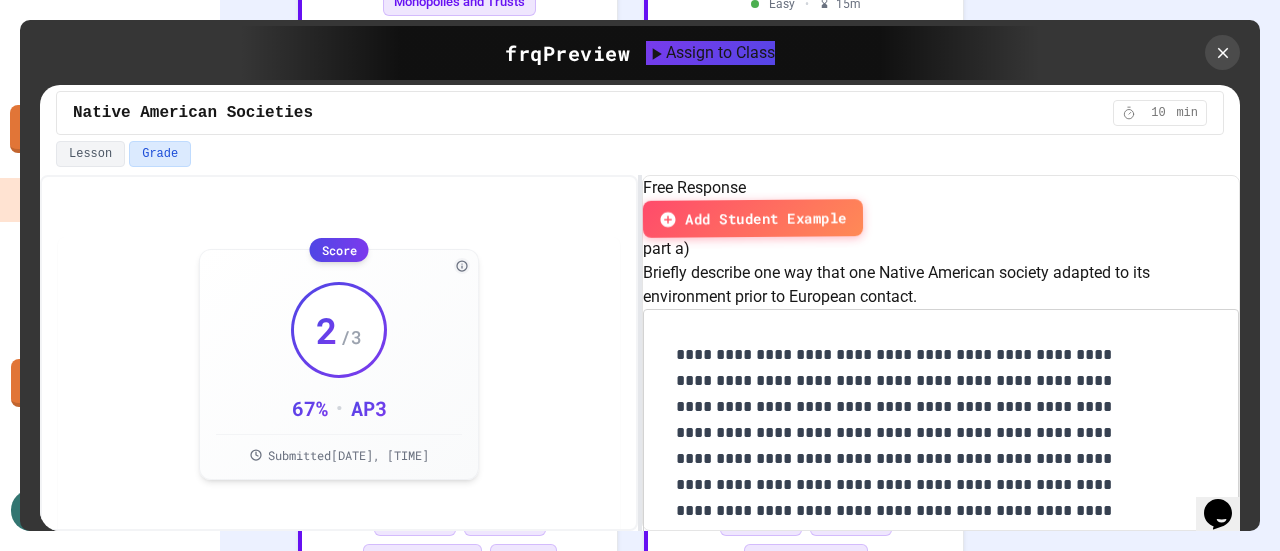 scroll, scrollTop: 972, scrollLeft: 0, axis: vertical 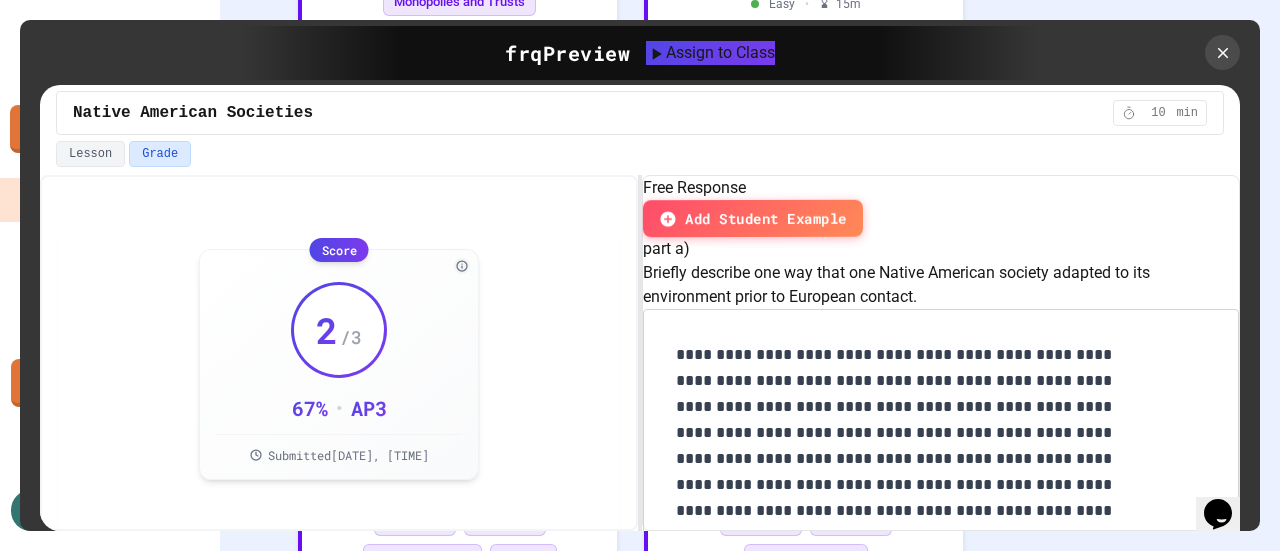click on "View grade" at bounding box center [981, 1280] 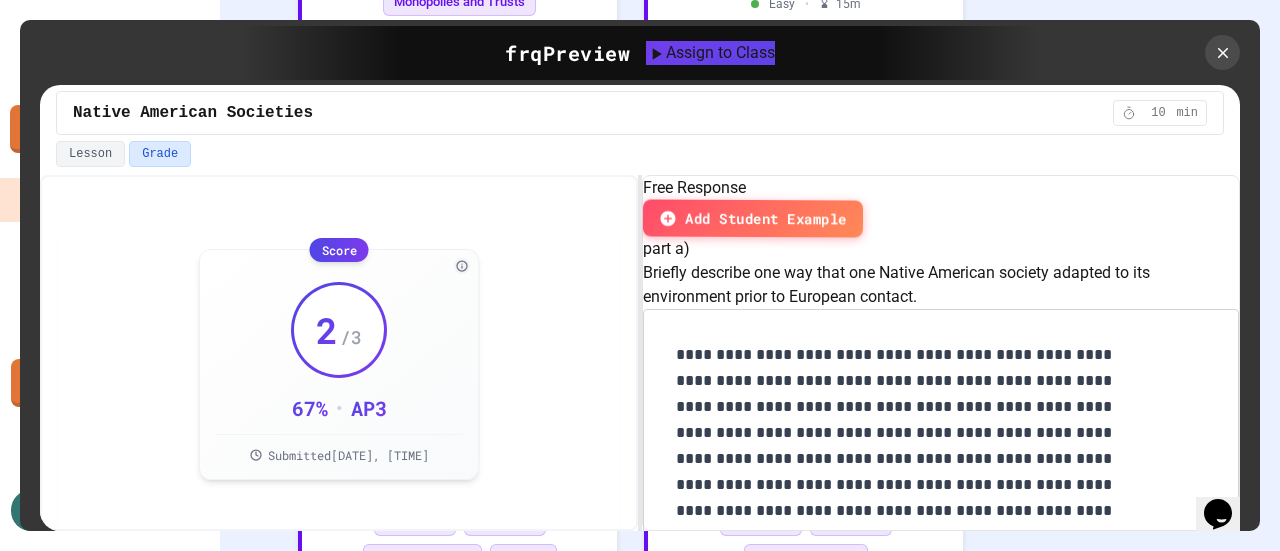 click on "View grade" at bounding box center [981, 1279] 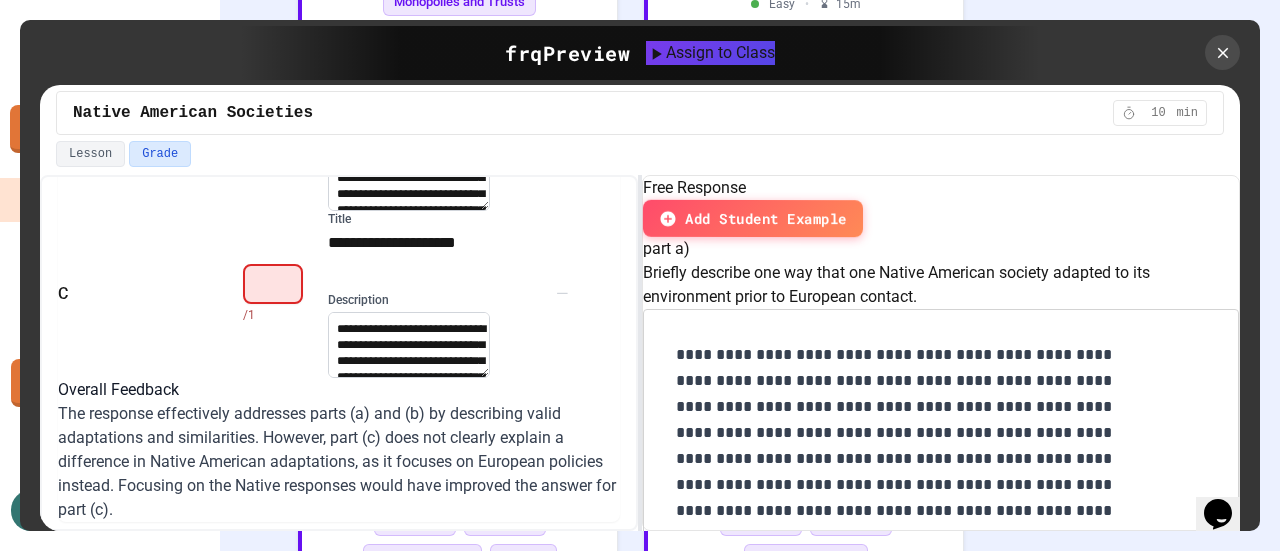 scroll, scrollTop: 724, scrollLeft: 0, axis: vertical 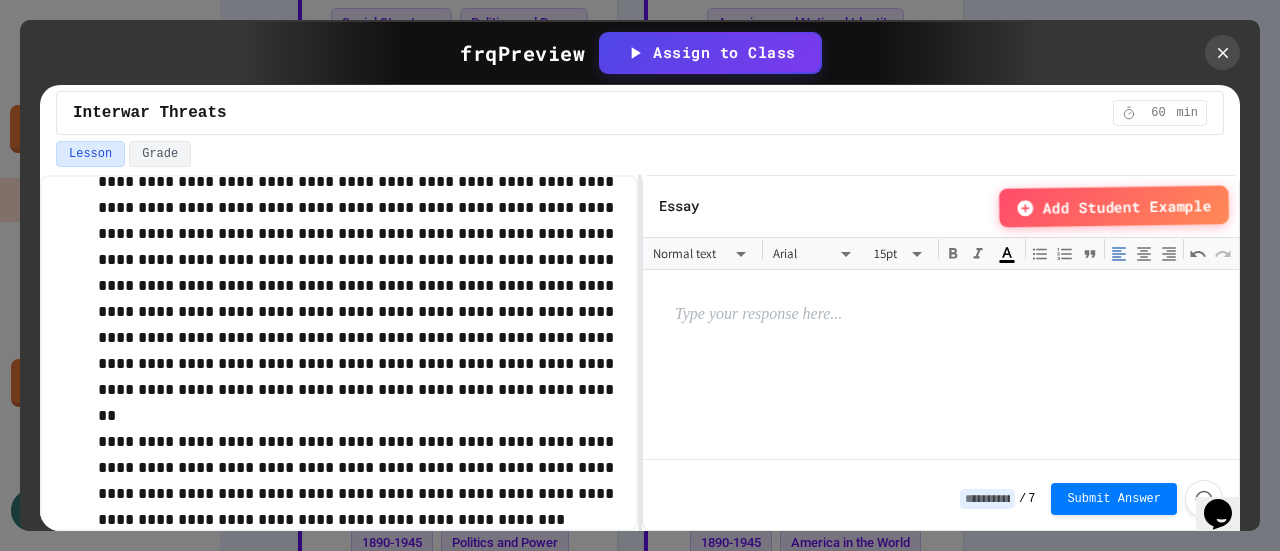 click on "Add Student Example" at bounding box center (1113, 207) 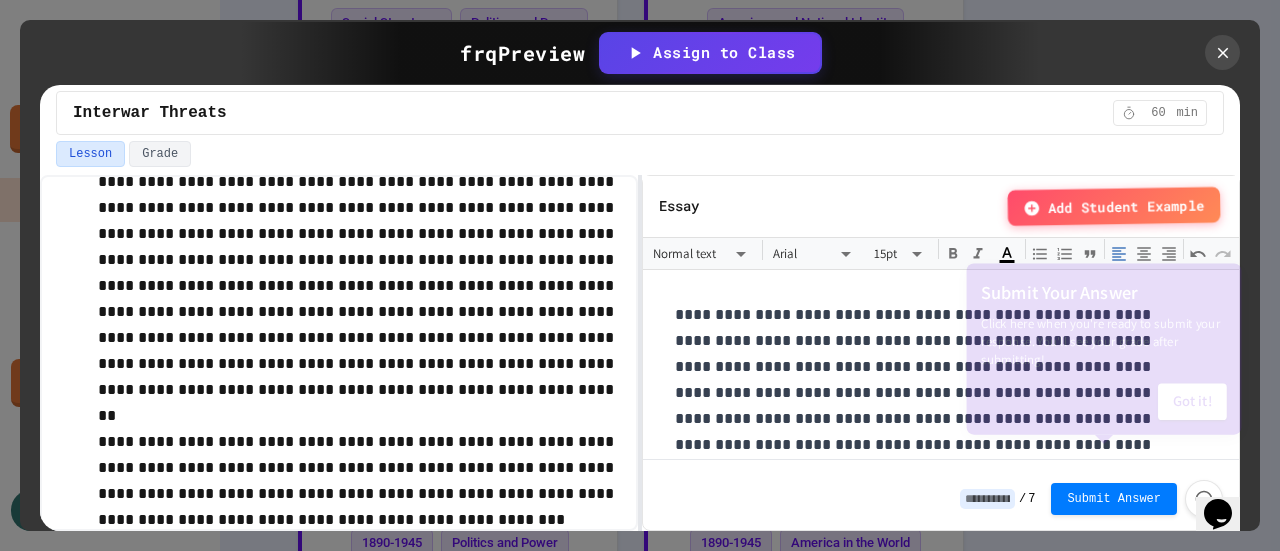 scroll, scrollTop: 1916, scrollLeft: 0, axis: vertical 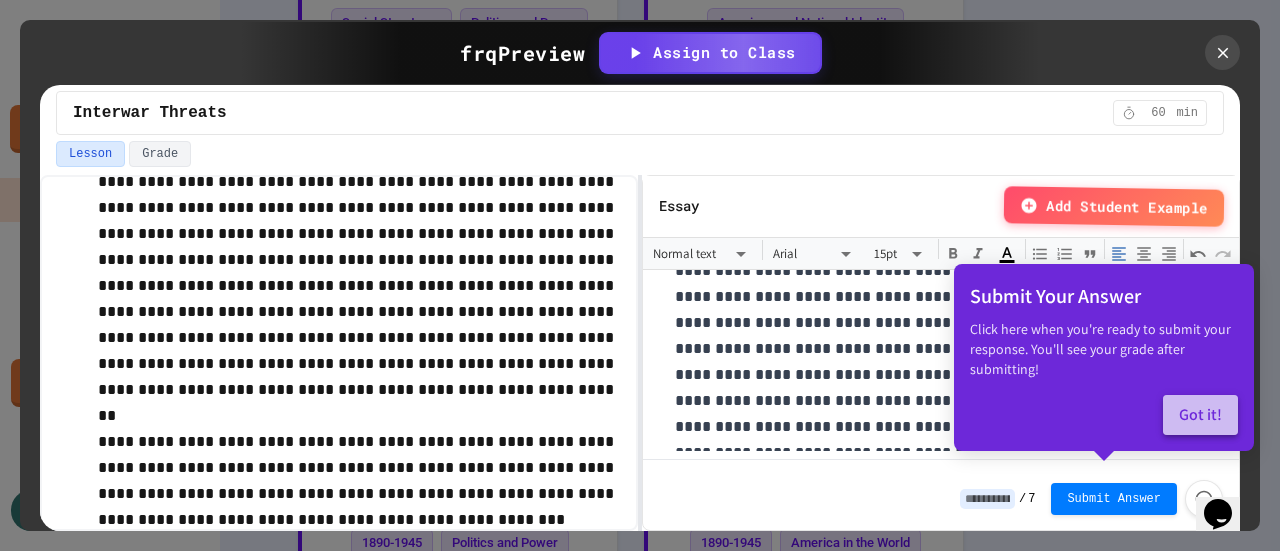 click on "Got it!" at bounding box center (1200, 415) 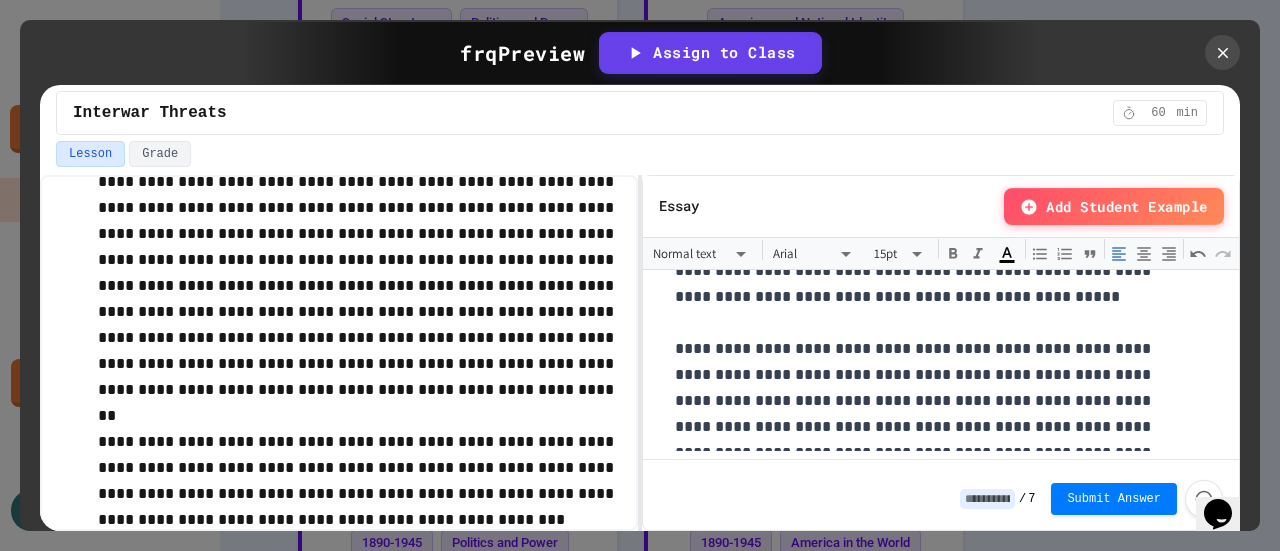 scroll, scrollTop: 511, scrollLeft: 0, axis: vertical 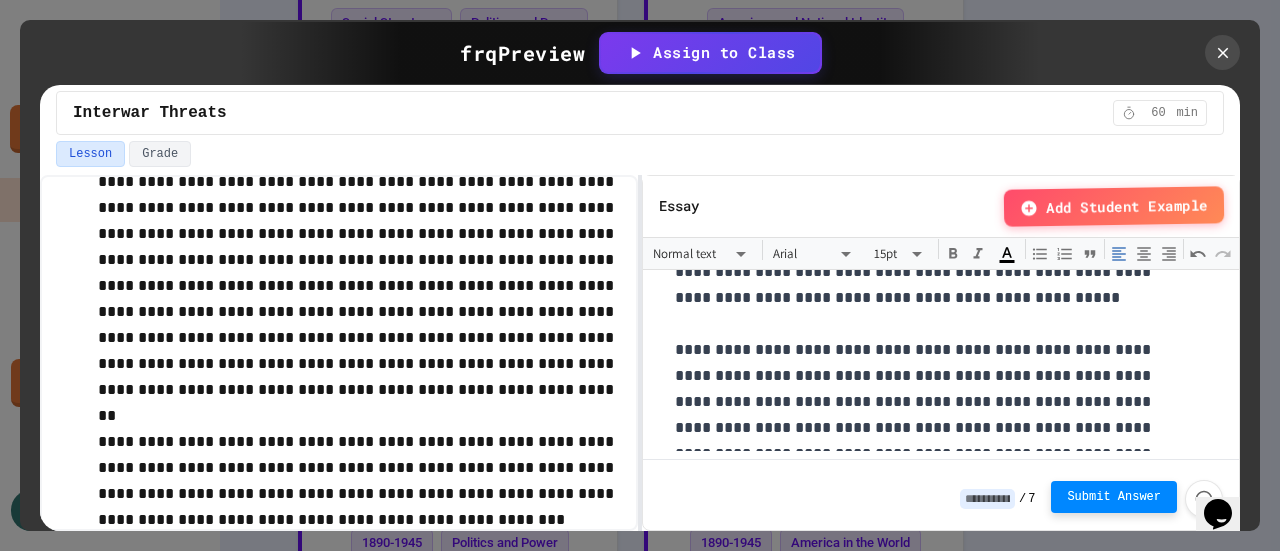 click on "Submit Answer" at bounding box center (1114, 497) 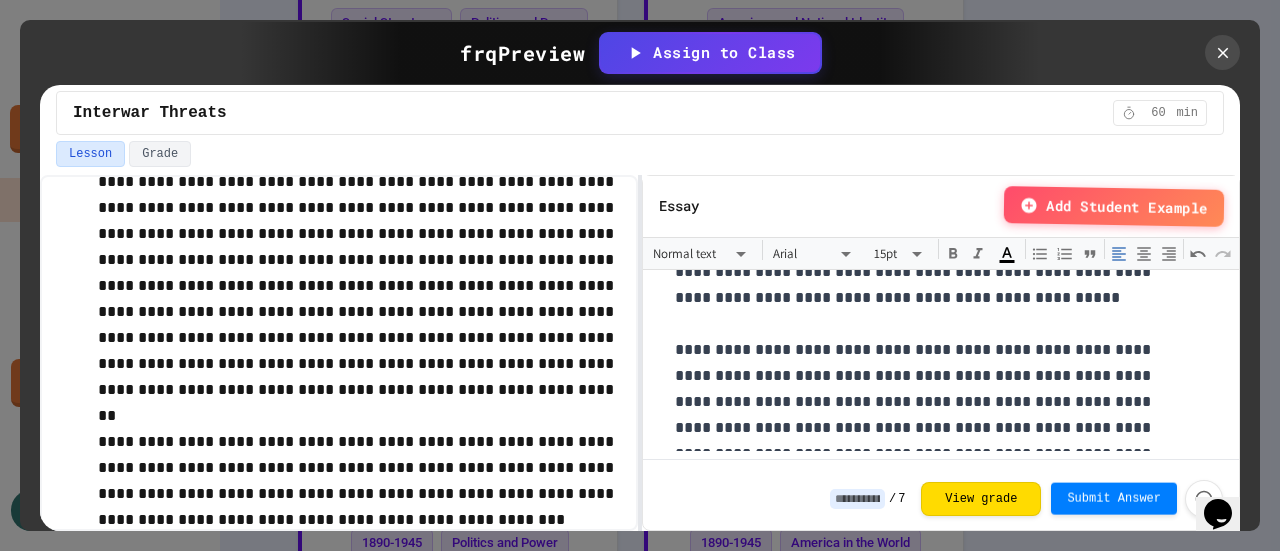 type on "*" 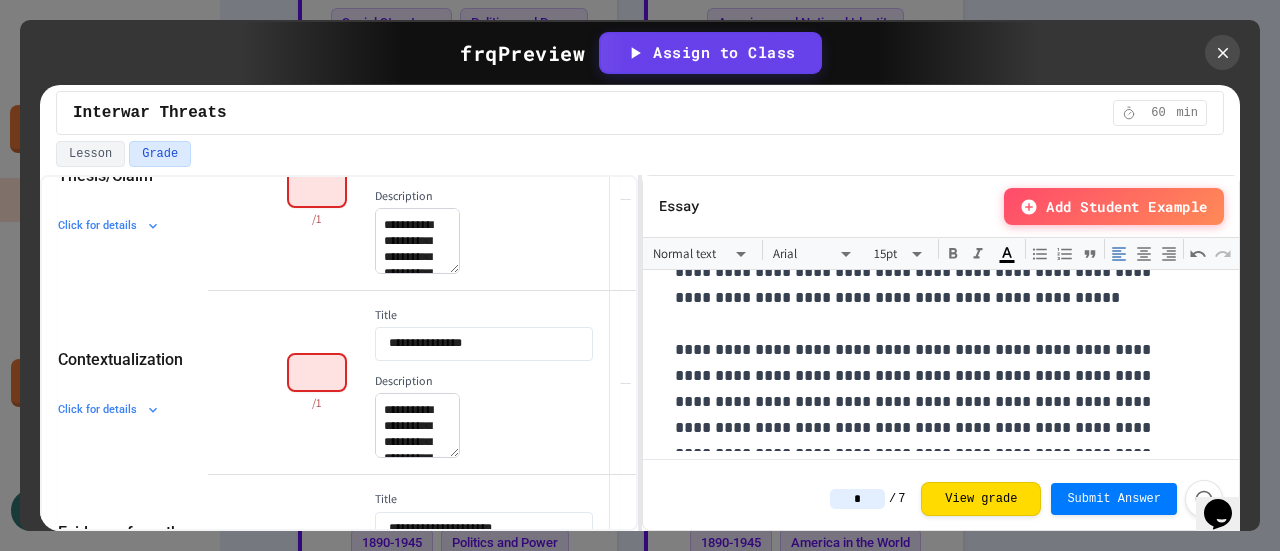 scroll, scrollTop: 529, scrollLeft: 0, axis: vertical 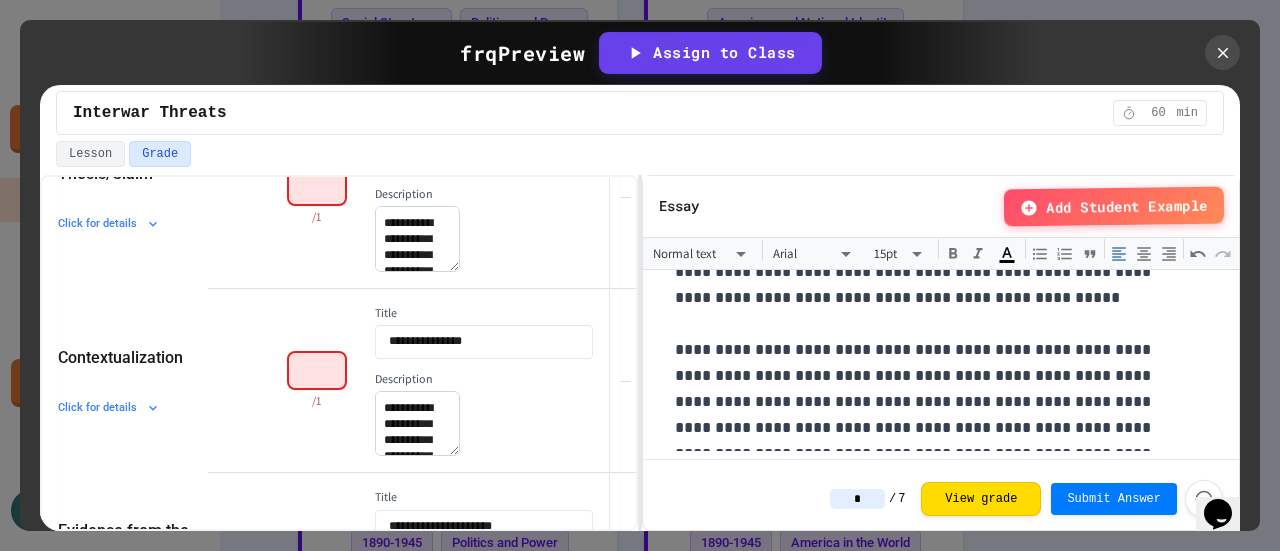 click 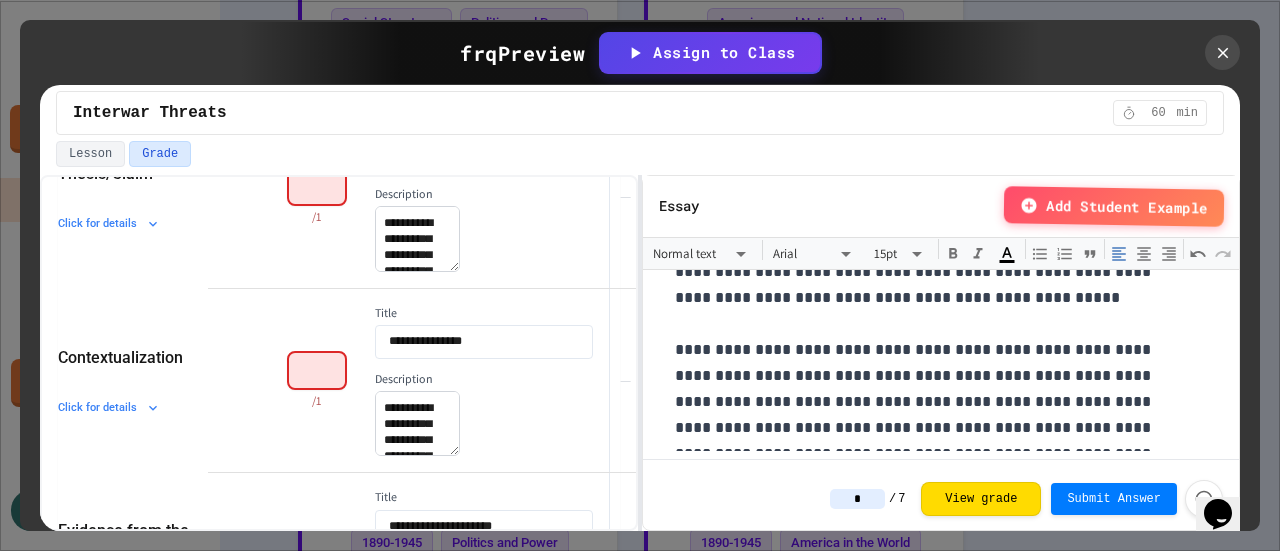 type on "*" 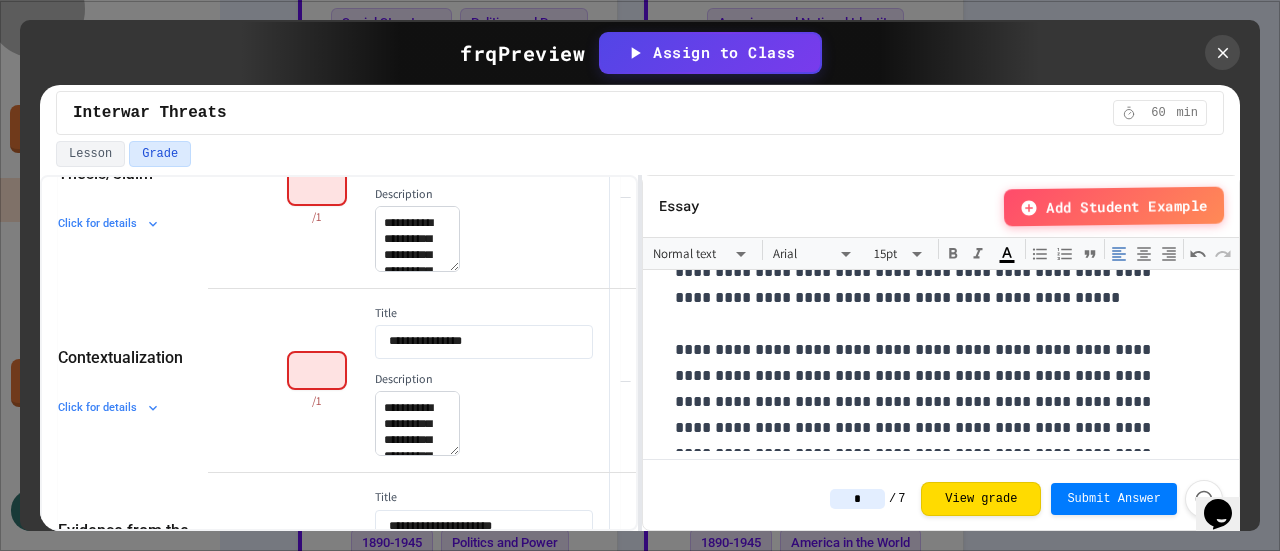 click on "Close" at bounding box center [19, 836] 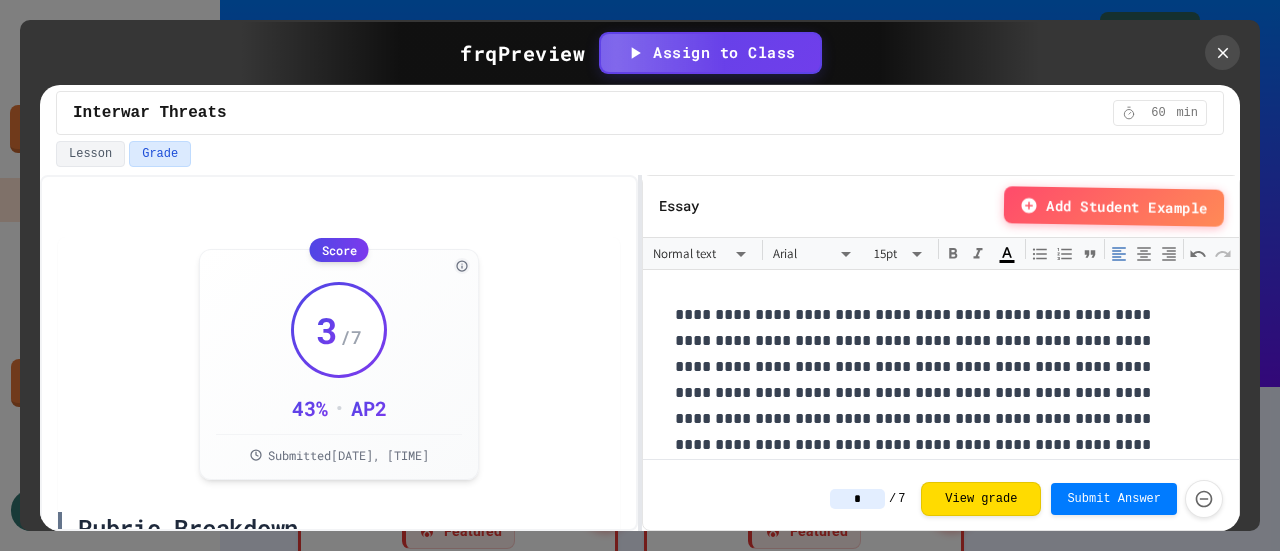 scroll, scrollTop: 0, scrollLeft: 0, axis: both 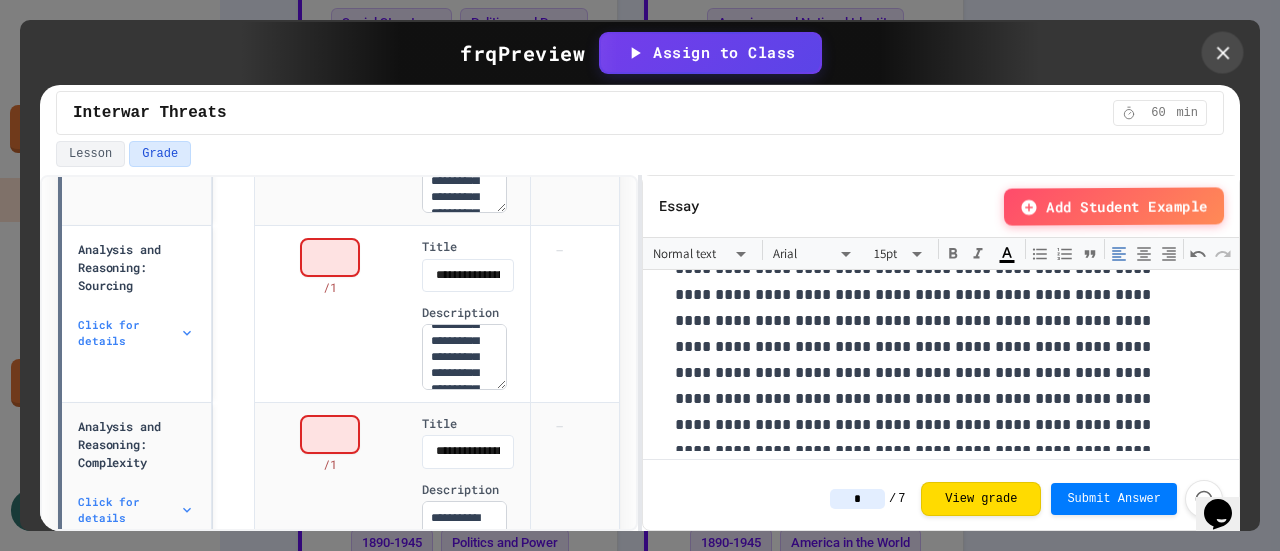 click 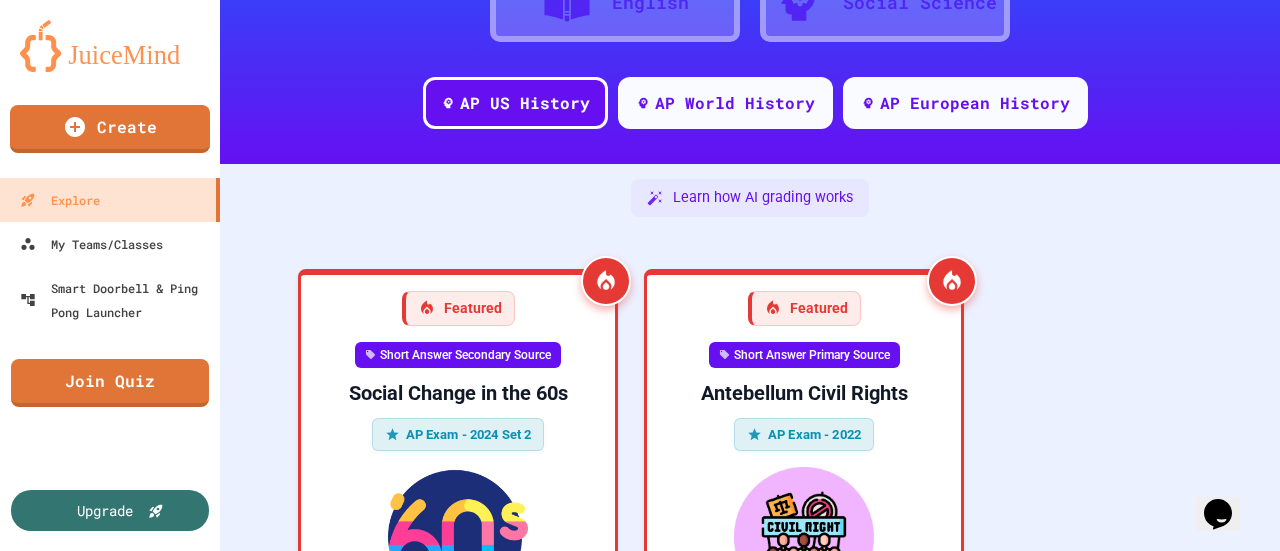 scroll, scrollTop: 0, scrollLeft: 0, axis: both 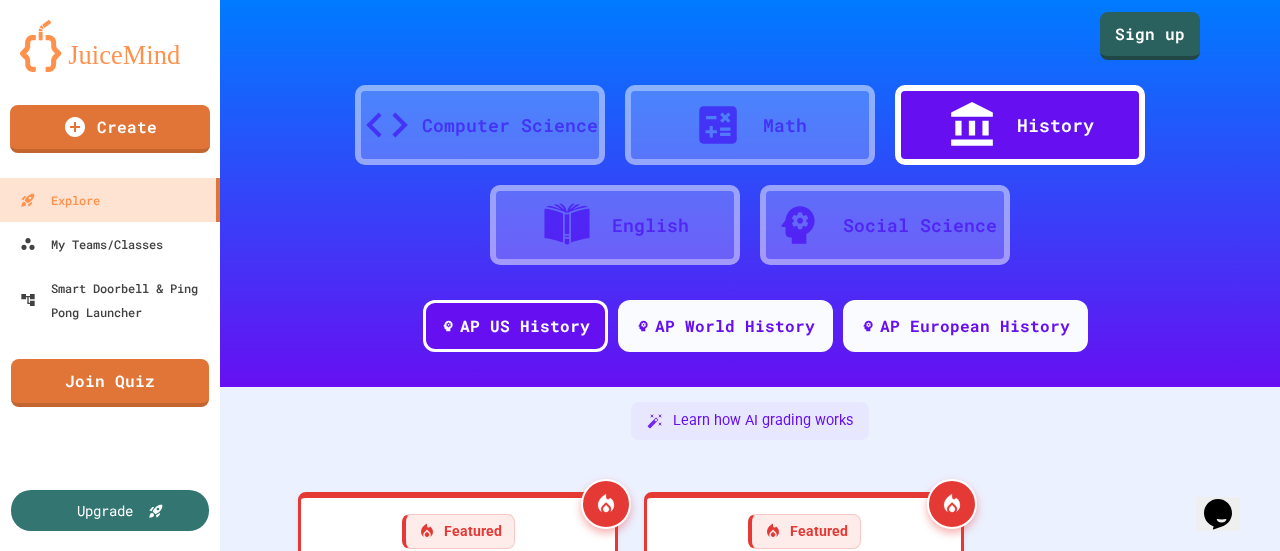 click at bounding box center (110, 46) 